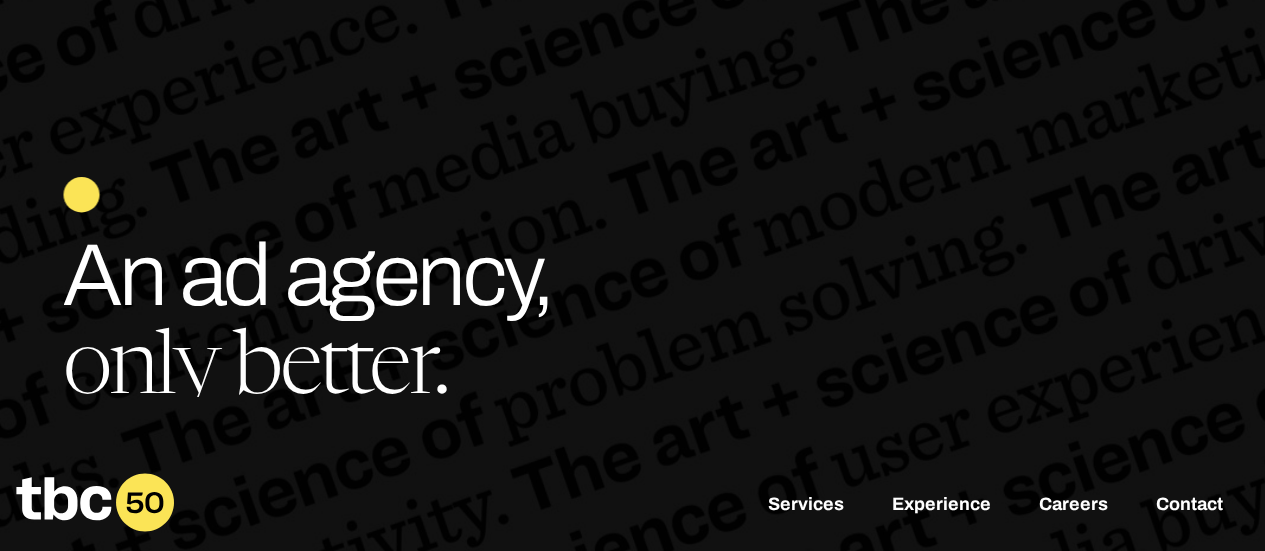 scroll, scrollTop: 0, scrollLeft: 0, axis: both 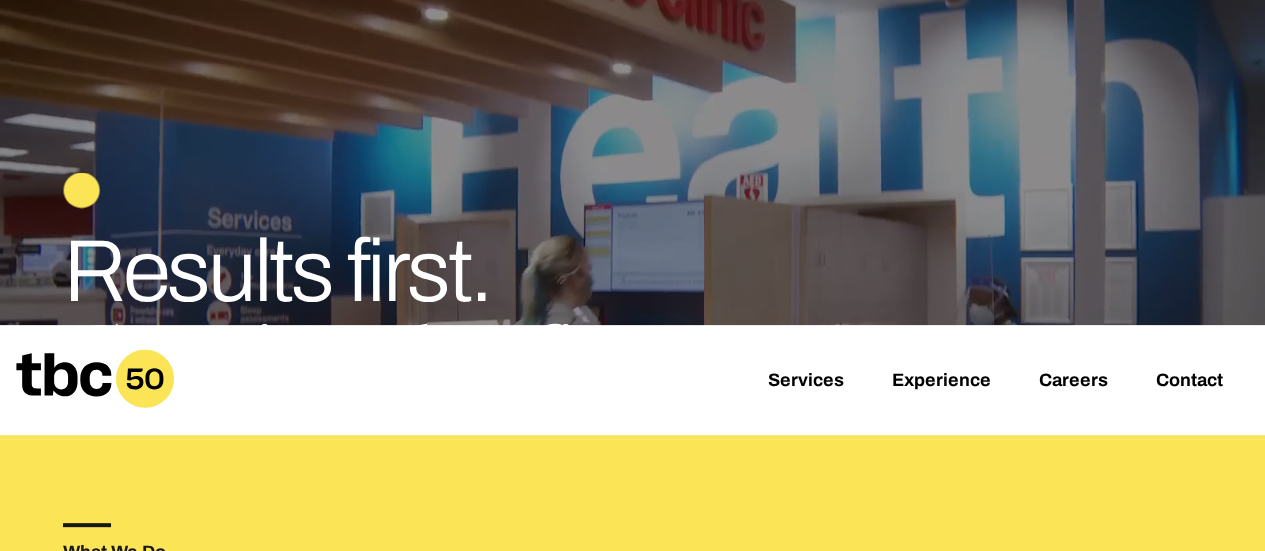 click on "Services Experience Careers Contact" at bounding box center (632, 380) 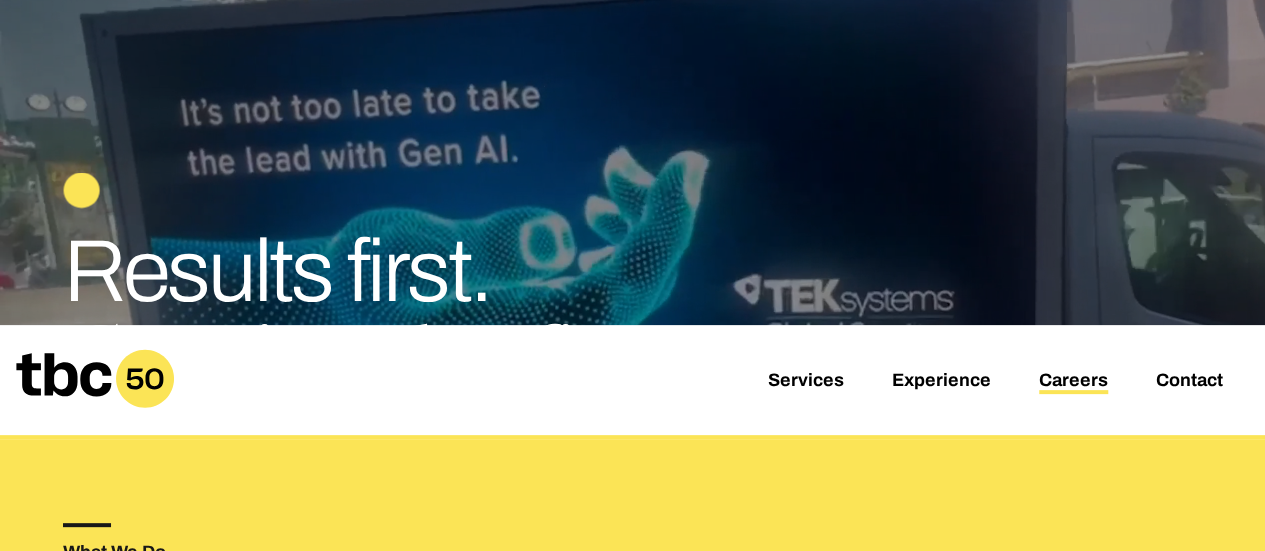 click on "Careers" at bounding box center (1073, 382) 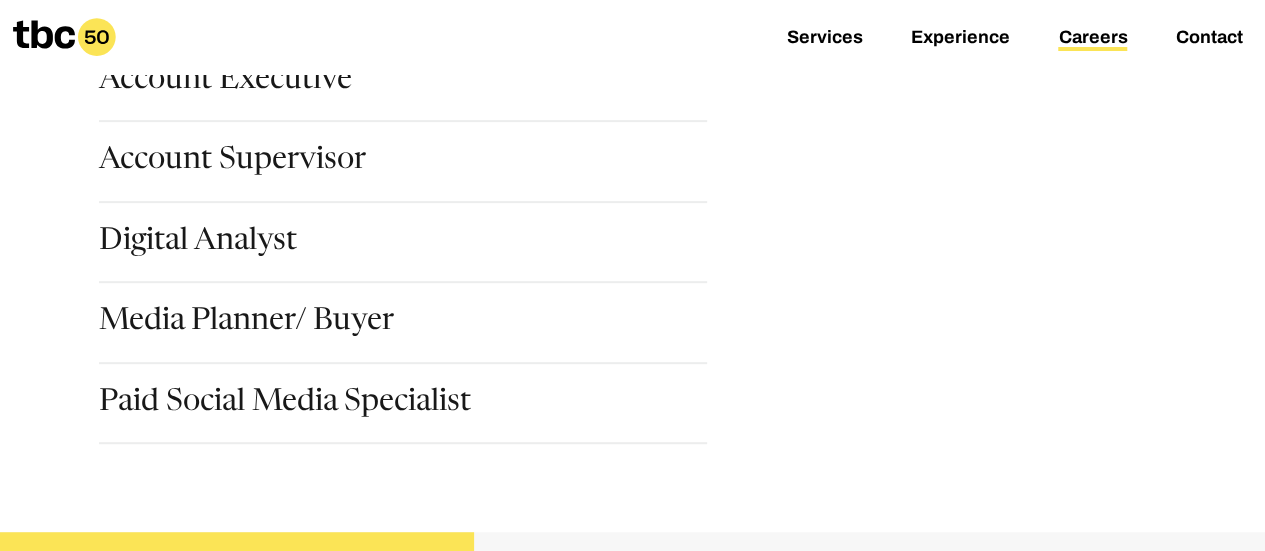 scroll, scrollTop: 351, scrollLeft: 0, axis: vertical 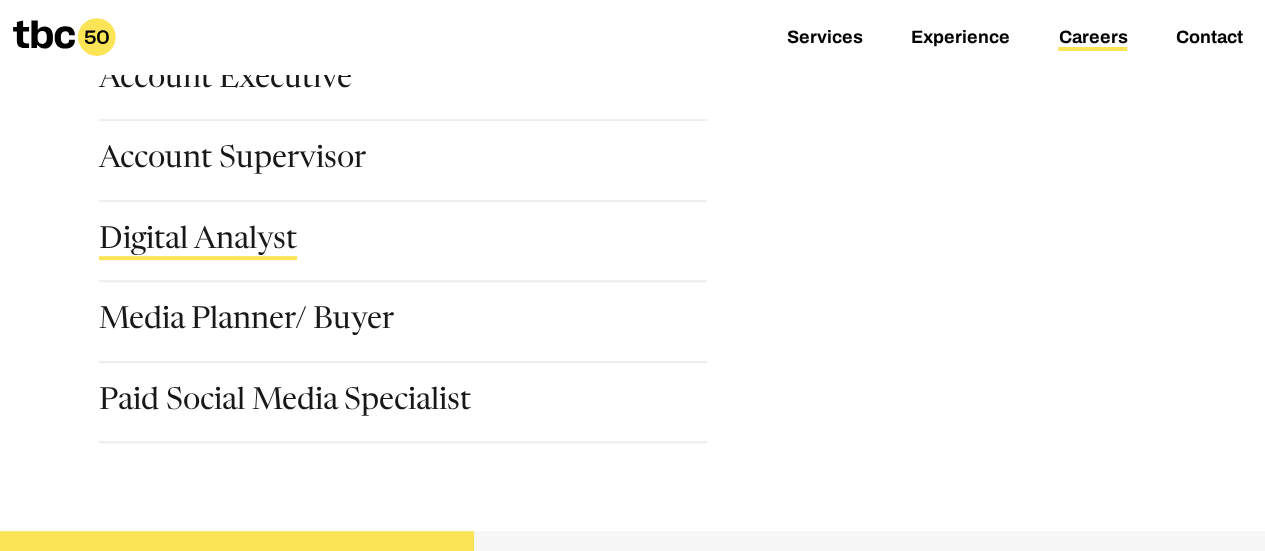 click on "Digital Analyst" at bounding box center [198, 243] 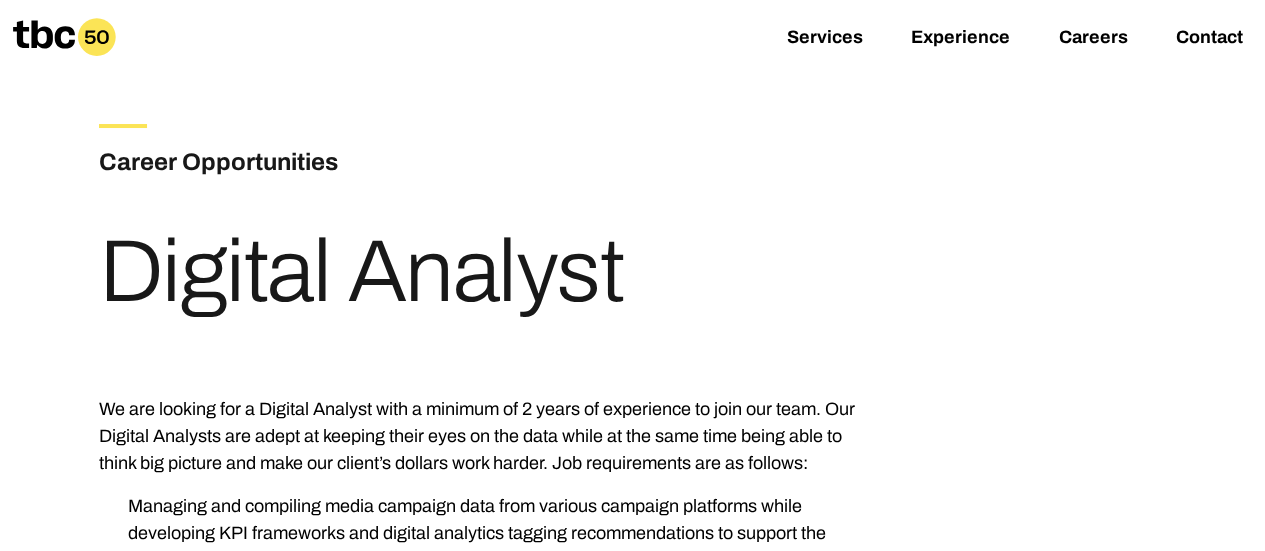 scroll, scrollTop: 0, scrollLeft: 0, axis: both 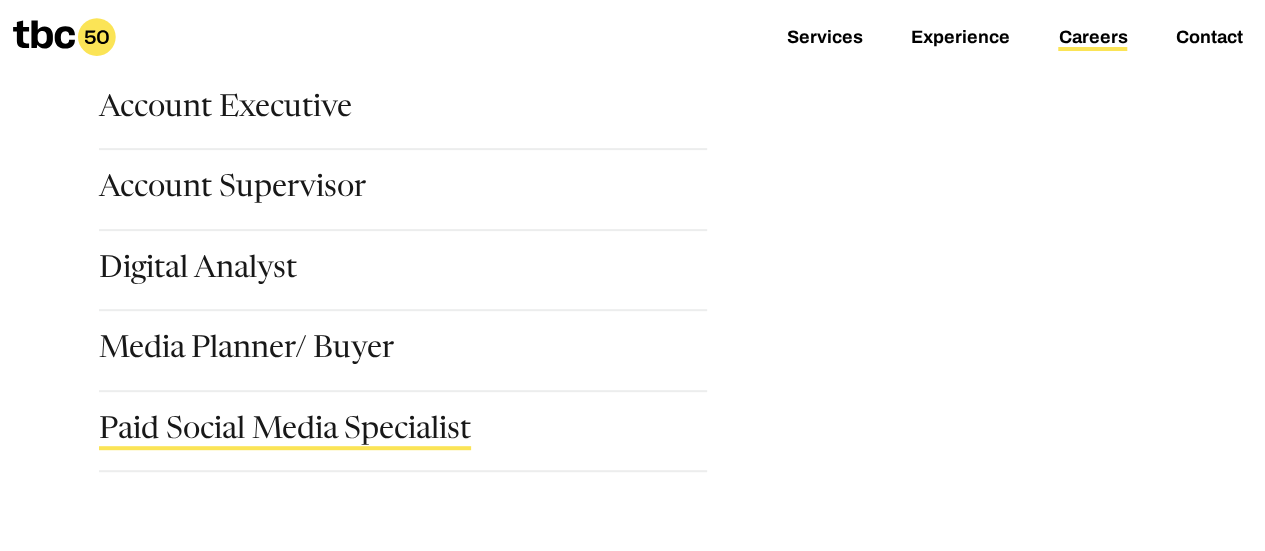 click on "Paid Social Media Specialist" at bounding box center [285, 433] 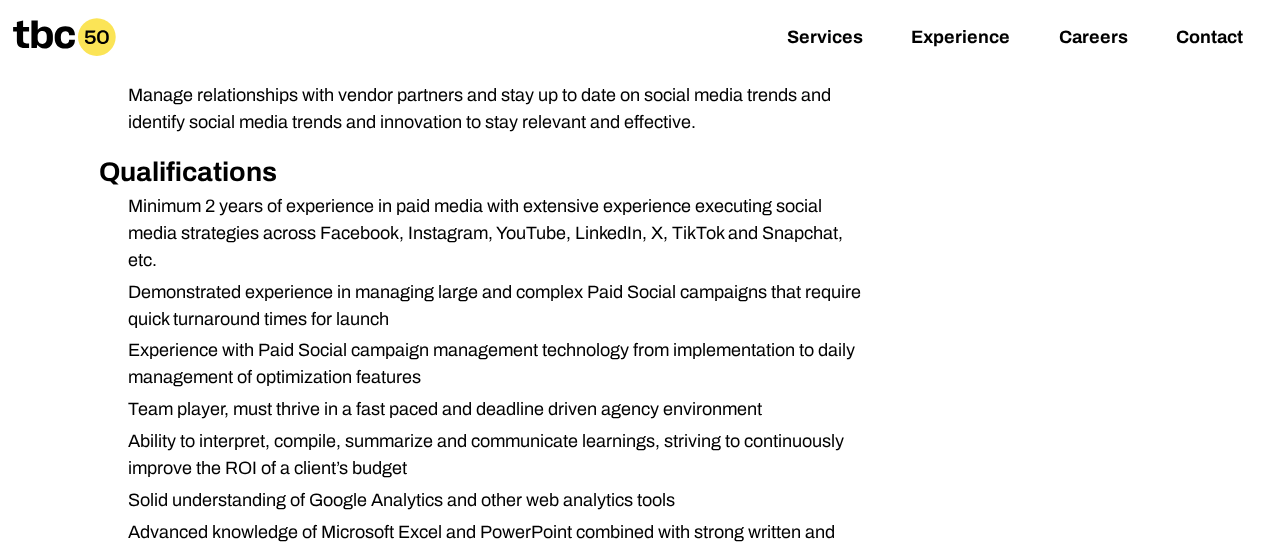 scroll, scrollTop: 959, scrollLeft: 0, axis: vertical 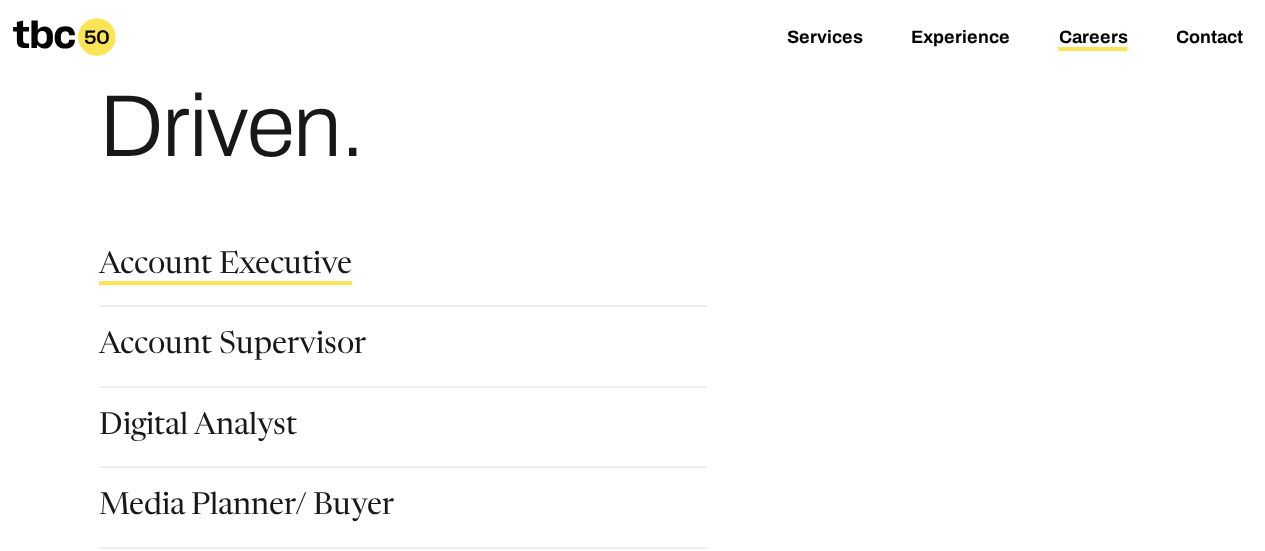 click on "Account Executive" at bounding box center (225, 268) 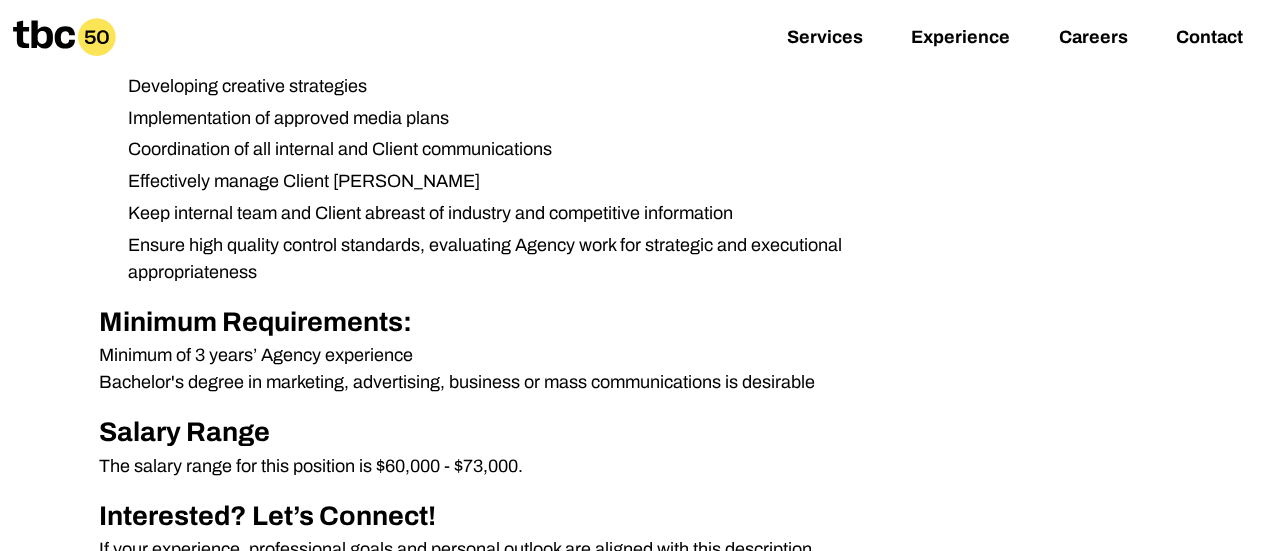 scroll, scrollTop: 792, scrollLeft: 0, axis: vertical 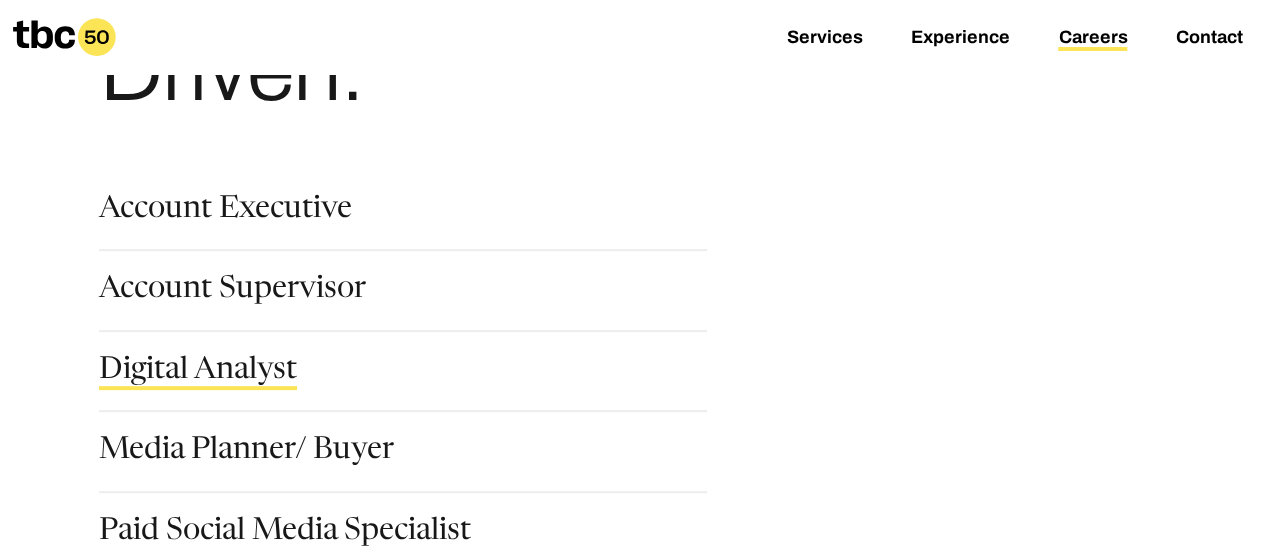 click on "Digital Analyst" at bounding box center (198, 373) 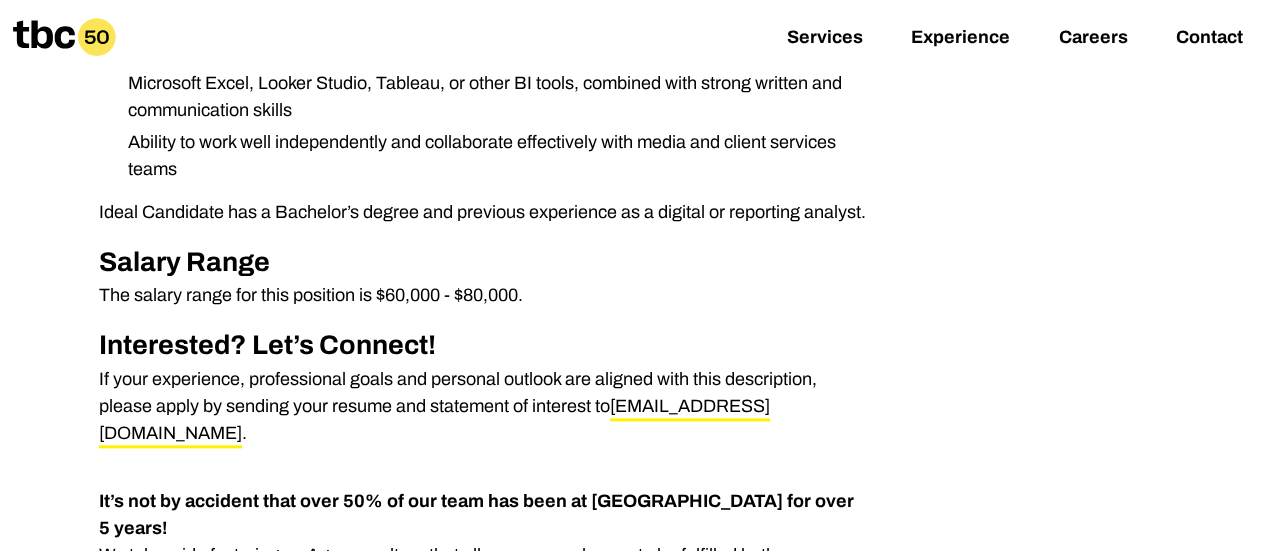 scroll, scrollTop: 975, scrollLeft: 0, axis: vertical 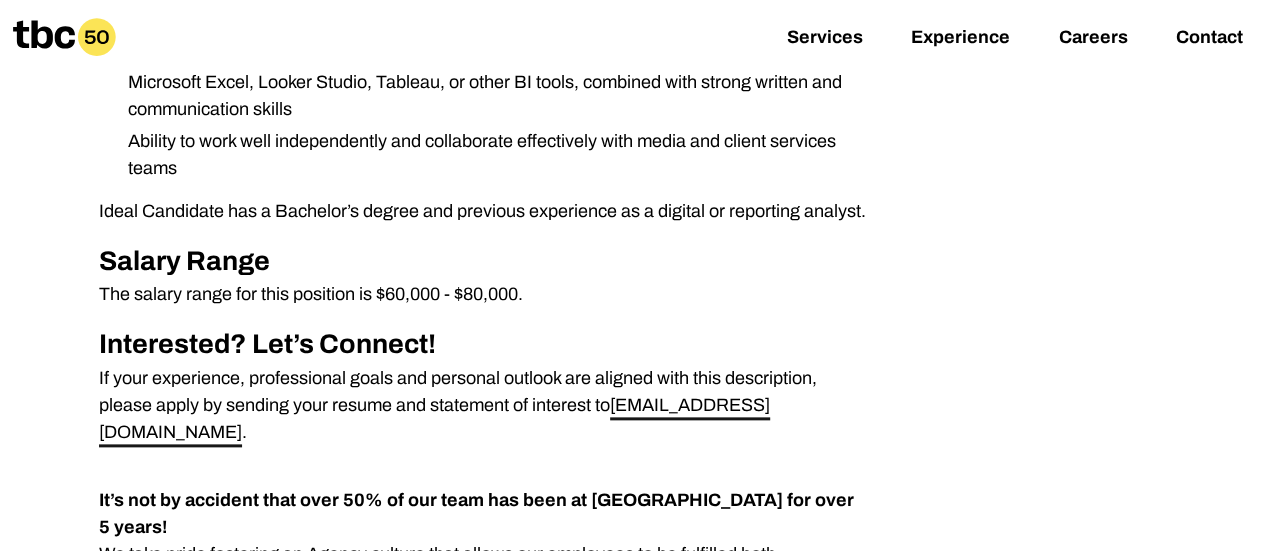 click on "[EMAIL_ADDRESS][DOMAIN_NAME]" at bounding box center [434, 421] 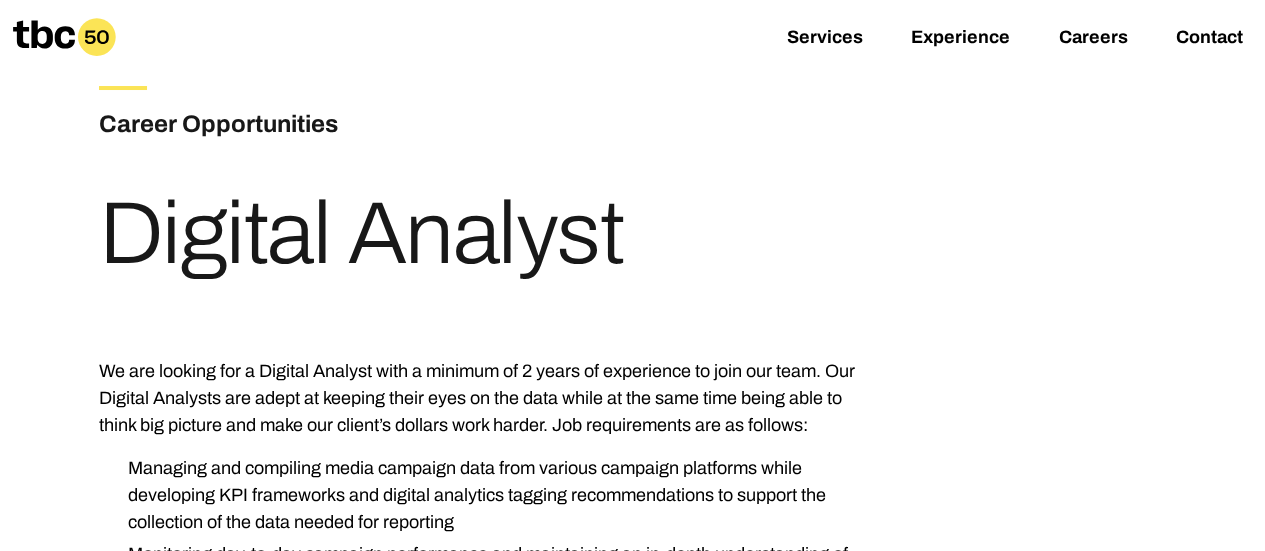 scroll, scrollTop: 0, scrollLeft: 0, axis: both 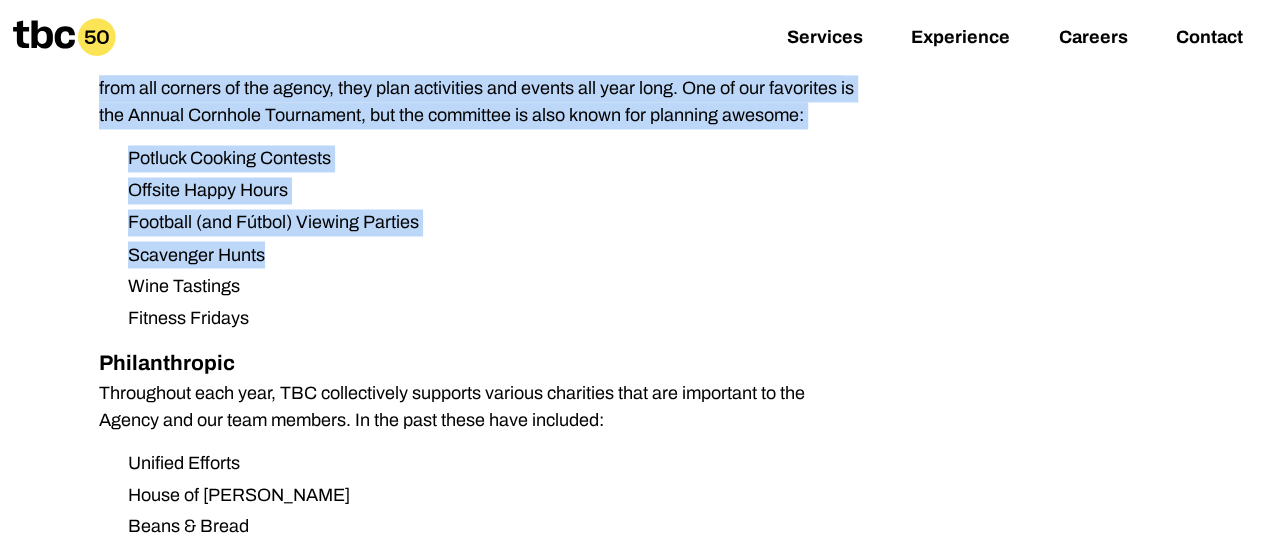 drag, startPoint x: 101, startPoint y: 415, endPoint x: 575, endPoint y: 241, distance: 504.9277 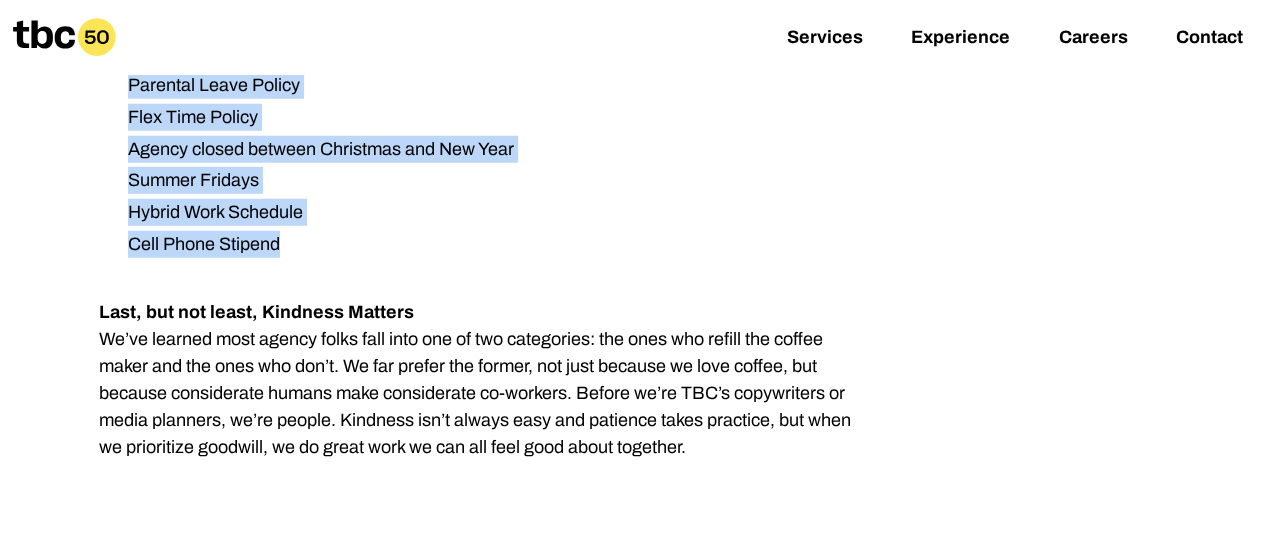 scroll, scrollTop: 2620, scrollLeft: 0, axis: vertical 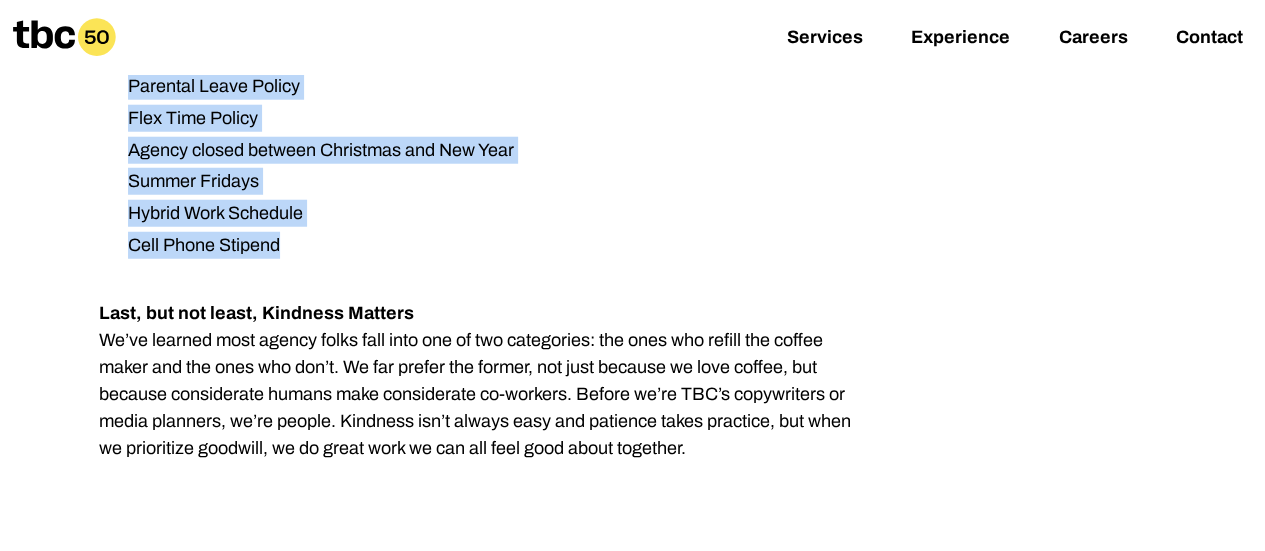 drag, startPoint x: 454, startPoint y: 240, endPoint x: 676, endPoint y: 223, distance: 222.64995 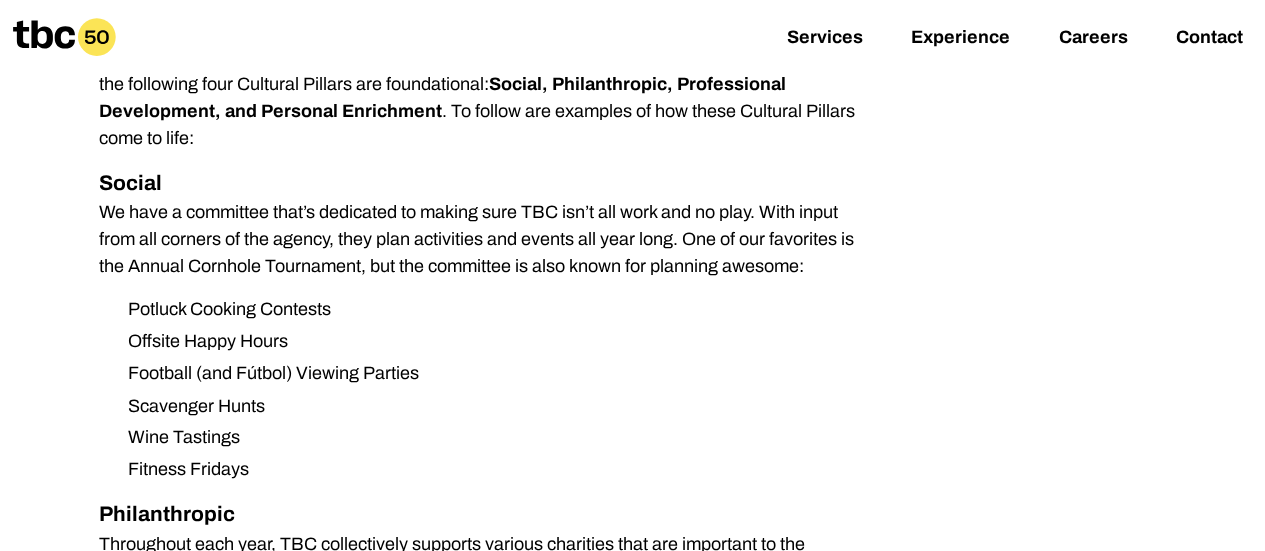 click on "We are looking for a Digital Analyst with a minimum of 2 years of experience to join our team. Our Digital Analysts are adept at keeping their eyes on the data while at the same time being able to think big picture and make our client’s dollars work harder. Job requirements are as follows: Managing and compiling media campaign data from various campaign platforms while developing KPI frameworks and digital analytics tagging recommendations to support the collection of the data needed for reporting Monitoring day-to-day campaign performance and maintaining an in-depth understanding of client’s overall business and marketing objectives, constantly analyzing campaign performance for optimization opportunities and working to uncover trends and areas for campaign optimization Working knowledge of Google Analytics, Google Adwords, and Microsoft Adcenter; knowledge of Google Tag Manager and Google Campaign Manager a plus Prior experience with third-party ad-serving and campaign trafficking preferred Salary Range" at bounding box center (632, 266) 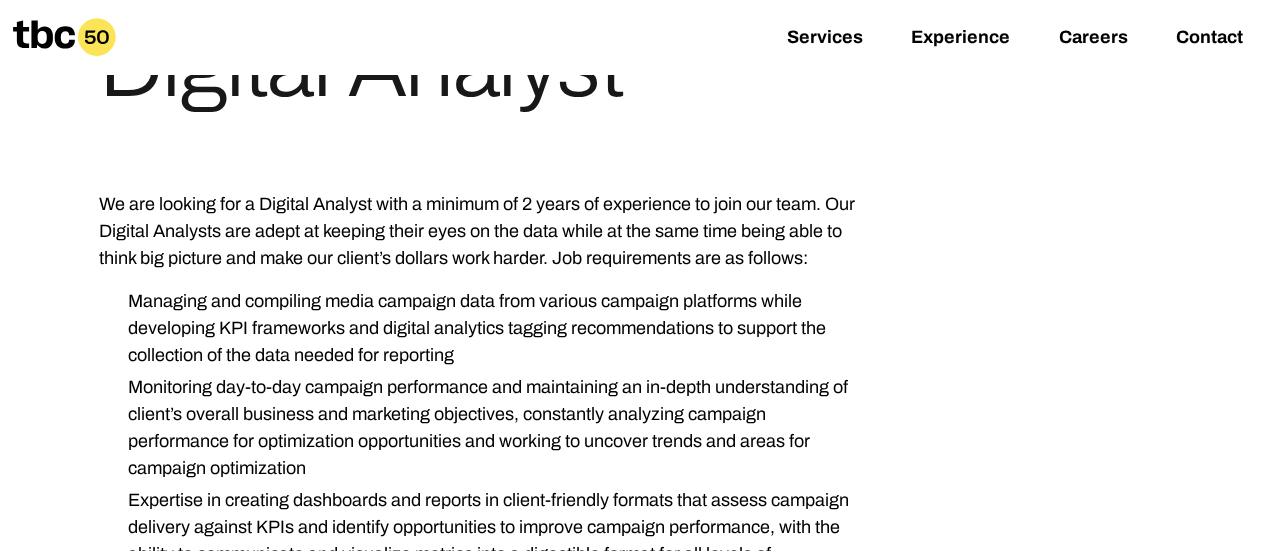 scroll, scrollTop: 0, scrollLeft: 0, axis: both 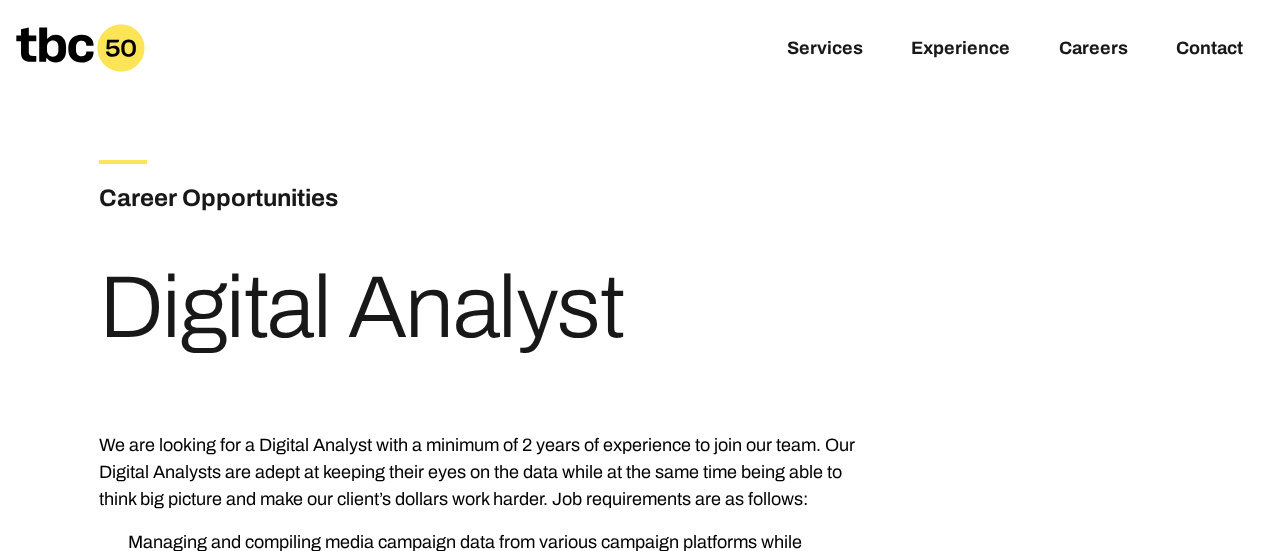 drag, startPoint x: 582, startPoint y: 303, endPoint x: 103, endPoint y: 188, distance: 492.61142 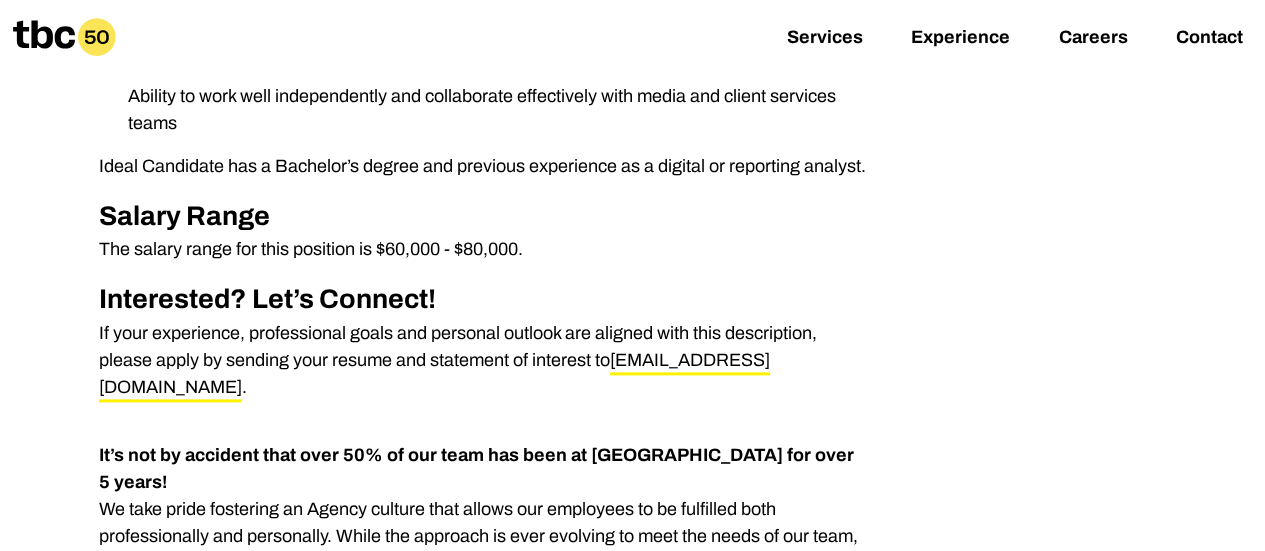scroll, scrollTop: 1025, scrollLeft: 0, axis: vertical 